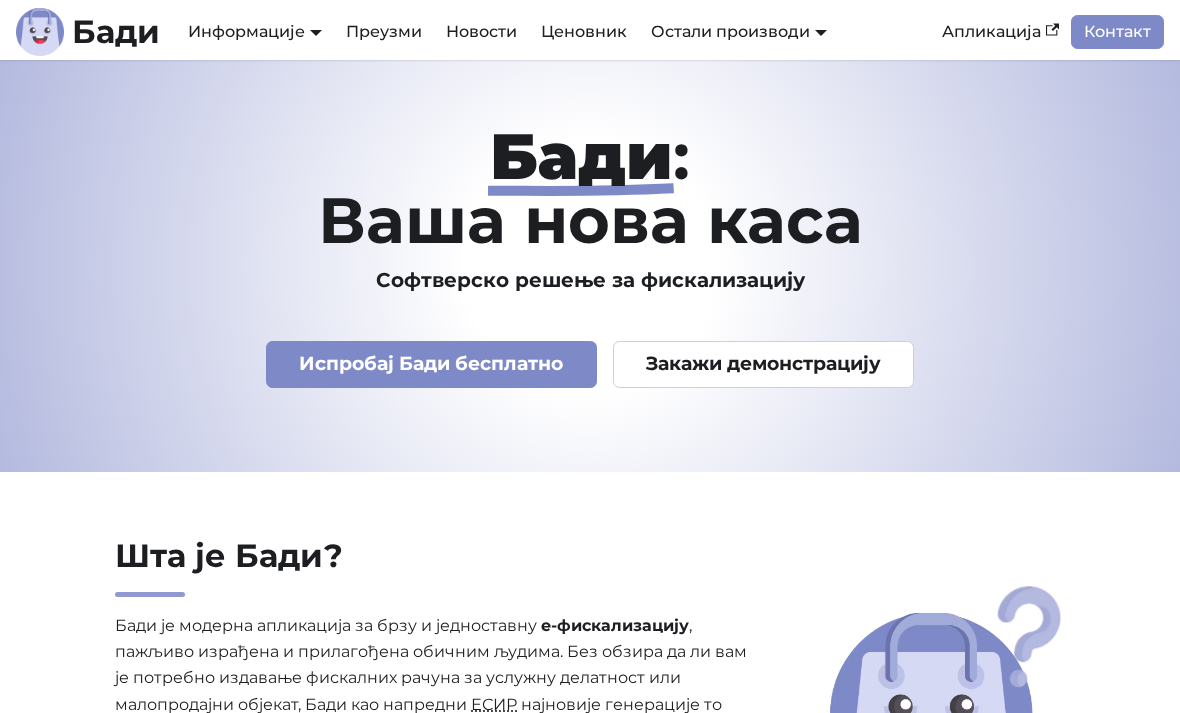 scroll, scrollTop: 0, scrollLeft: 0, axis: both 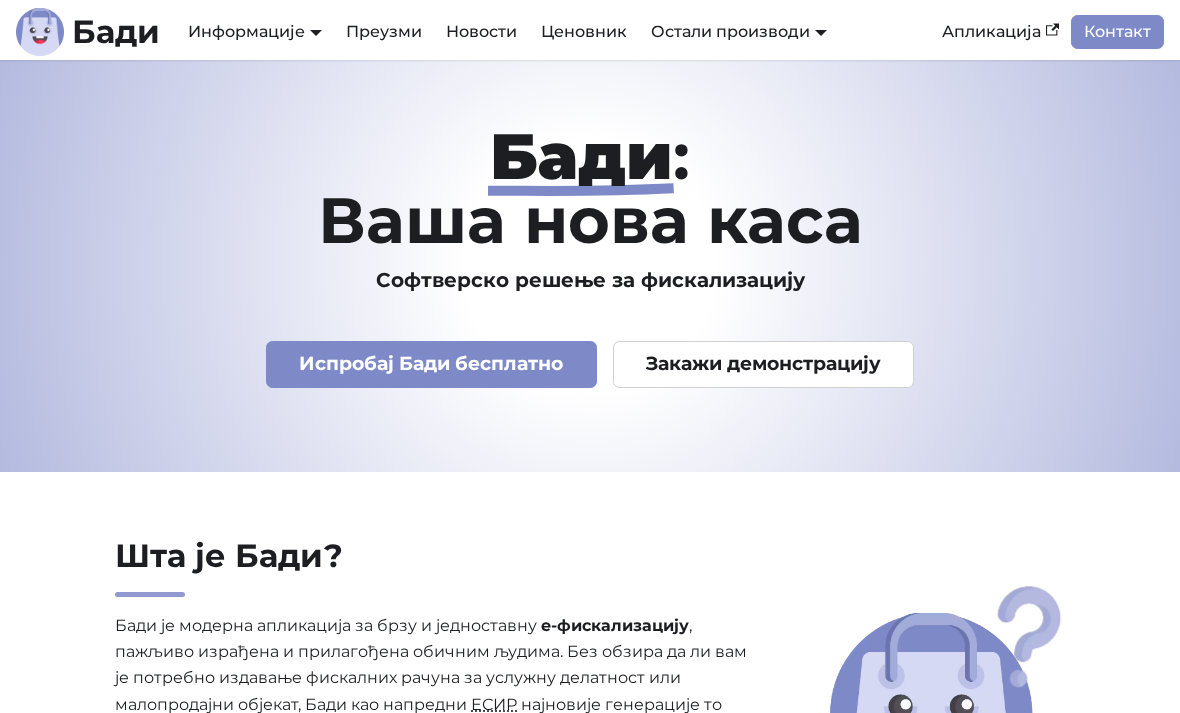 click on "АПИ Документација" at bounding box center (268, 100) 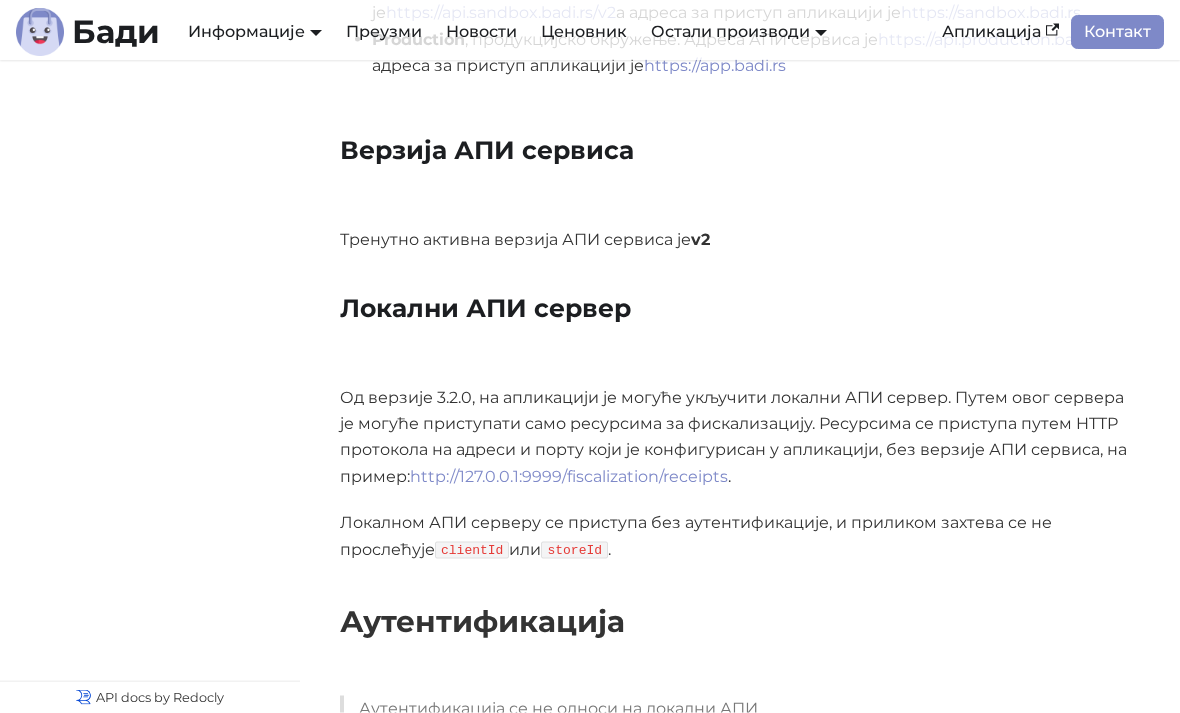 scroll, scrollTop: 728, scrollLeft: 0, axis: vertical 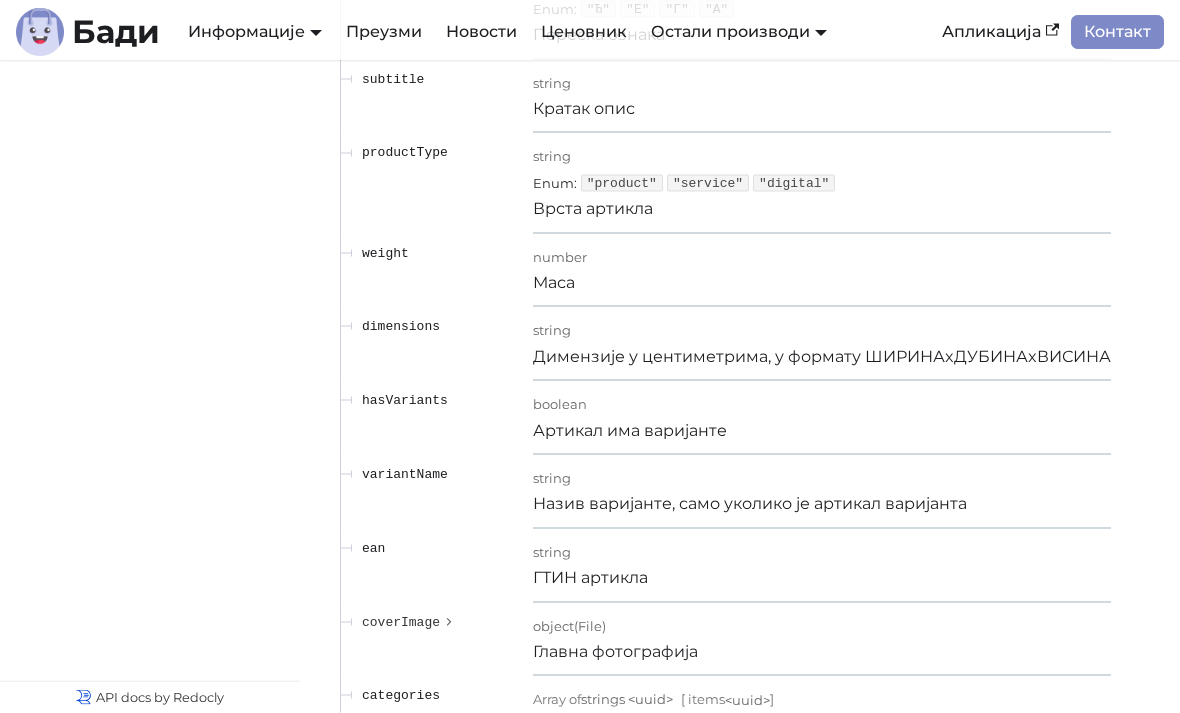 click 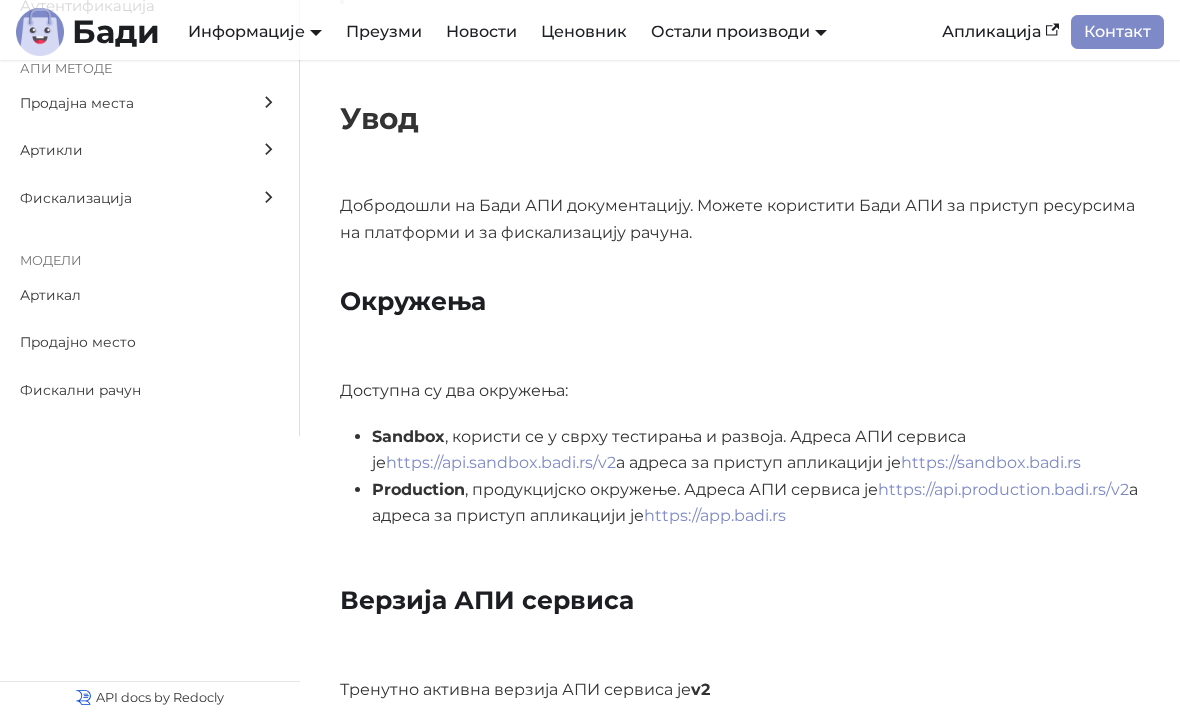 click on "https://sandbox.badi.rs" at bounding box center (991, 462) 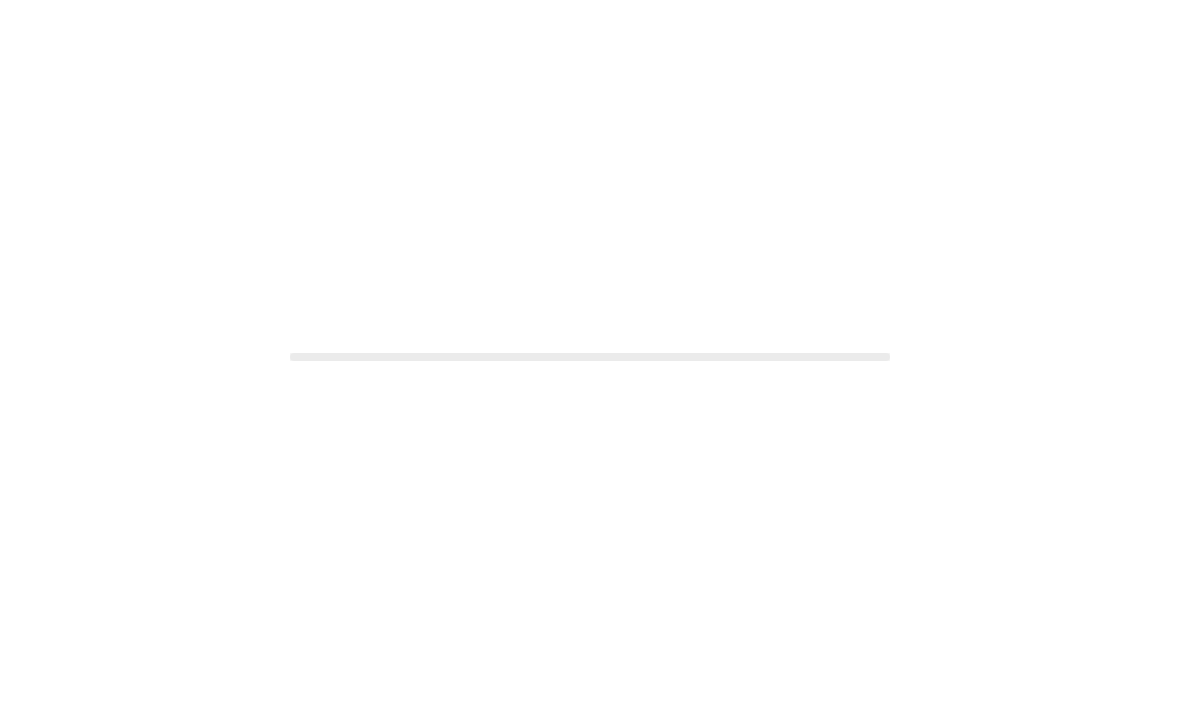scroll, scrollTop: 0, scrollLeft: 0, axis: both 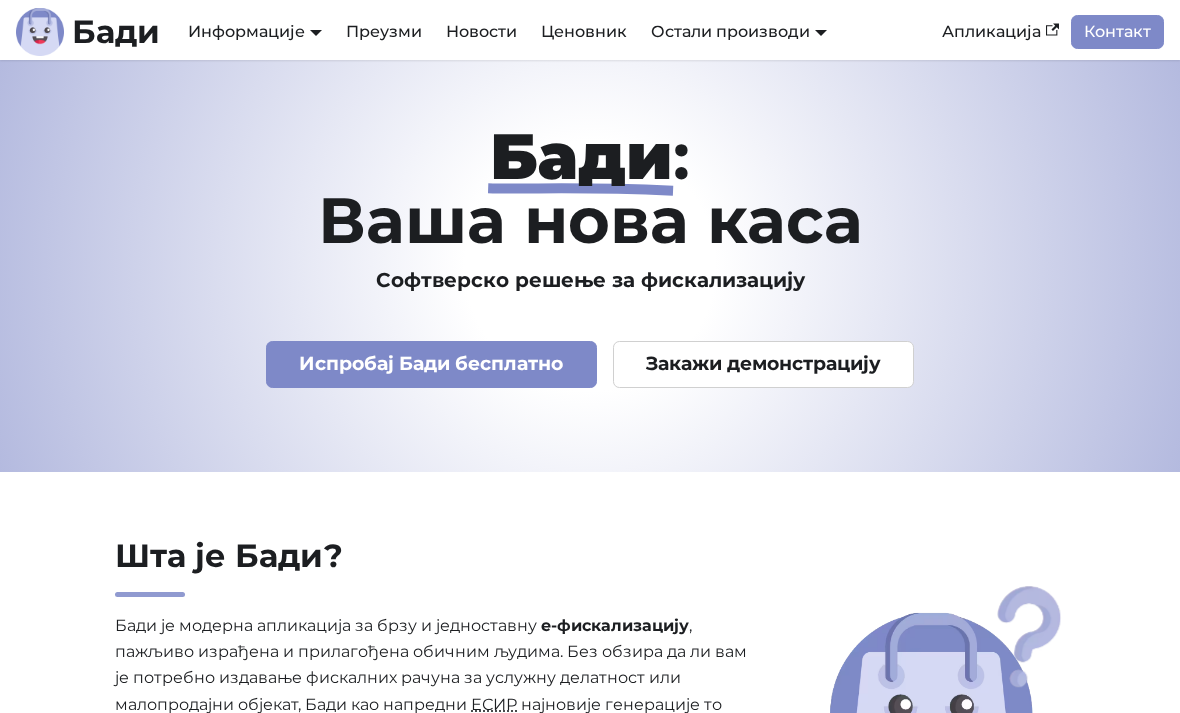 click on "План развоја" at bounding box center [268, 135] 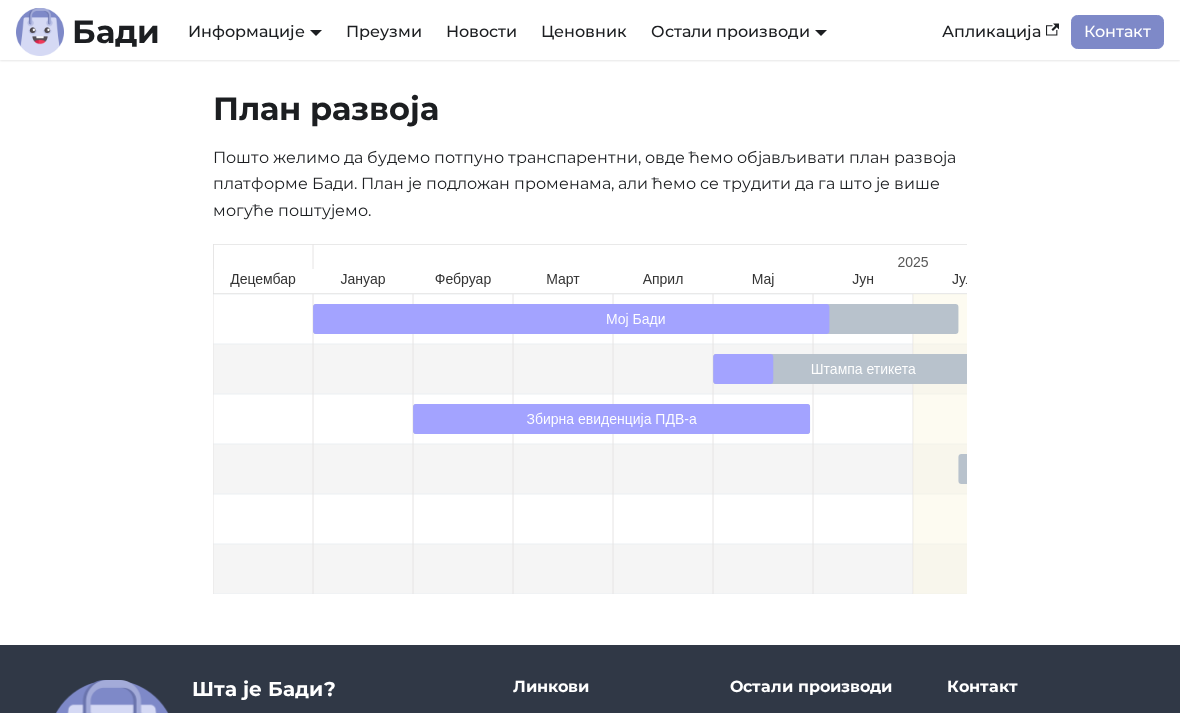 scroll, scrollTop: 0, scrollLeft: 0, axis: both 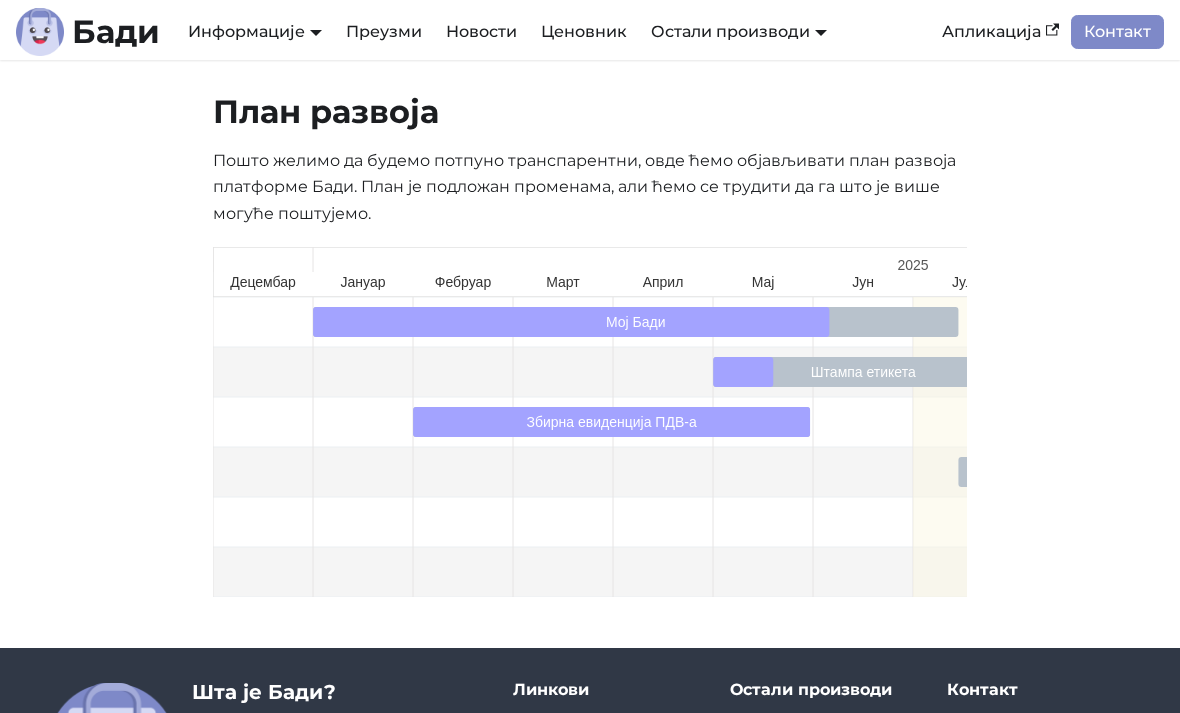 click on "Пошто желимо да будемо потпуно транспарентни, овде ћемо објављивати план развоја платформе Бади. План је подложан променама, али ћемо се трудити да га што је више могуће поштујемо." at bounding box center (590, 187) 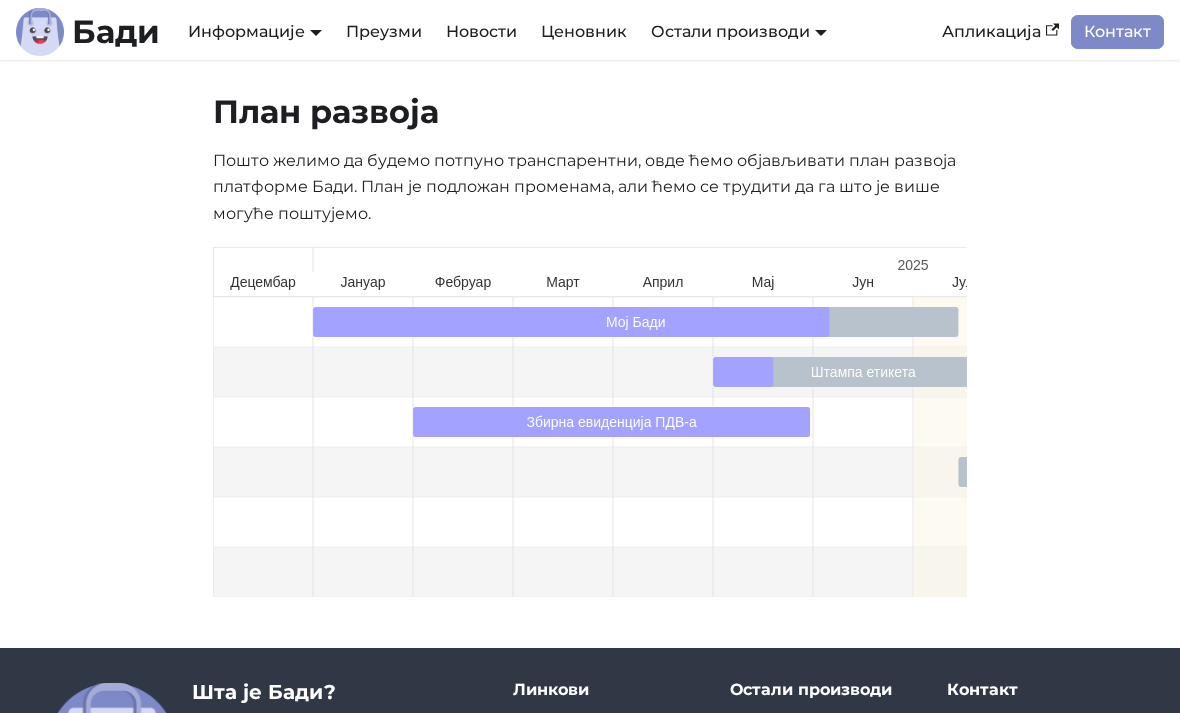 click on "Документација" at bounding box center [268, 66] 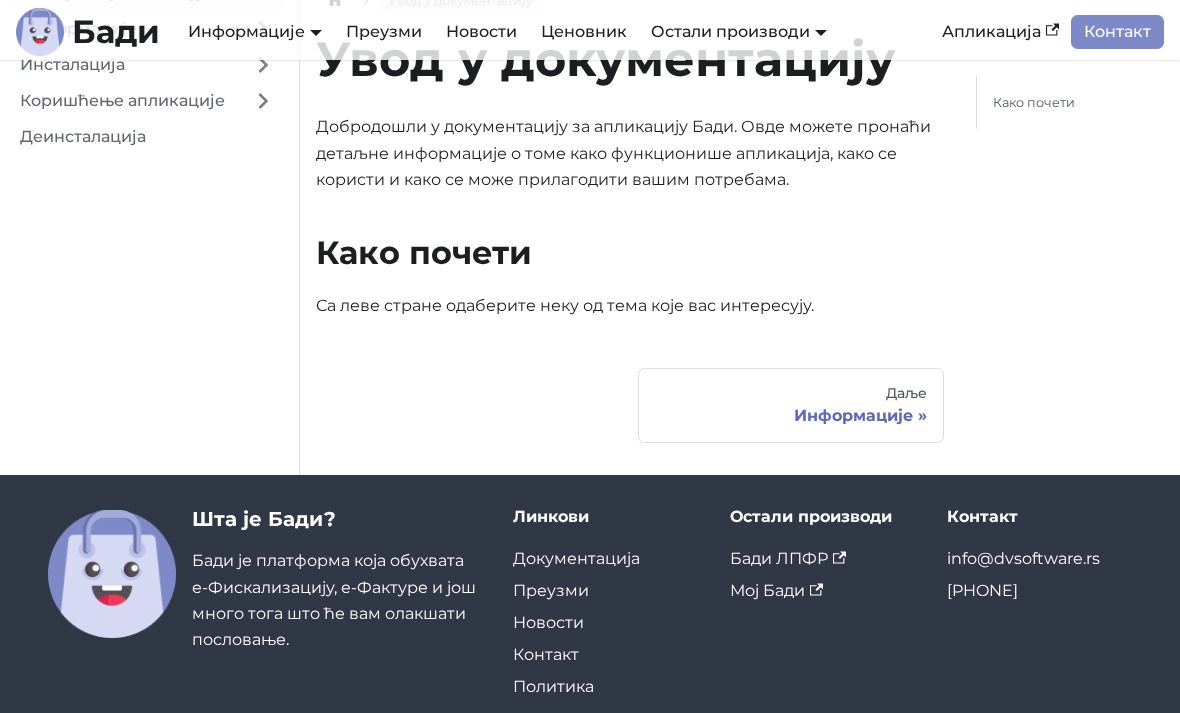 scroll, scrollTop: 0, scrollLeft: 0, axis: both 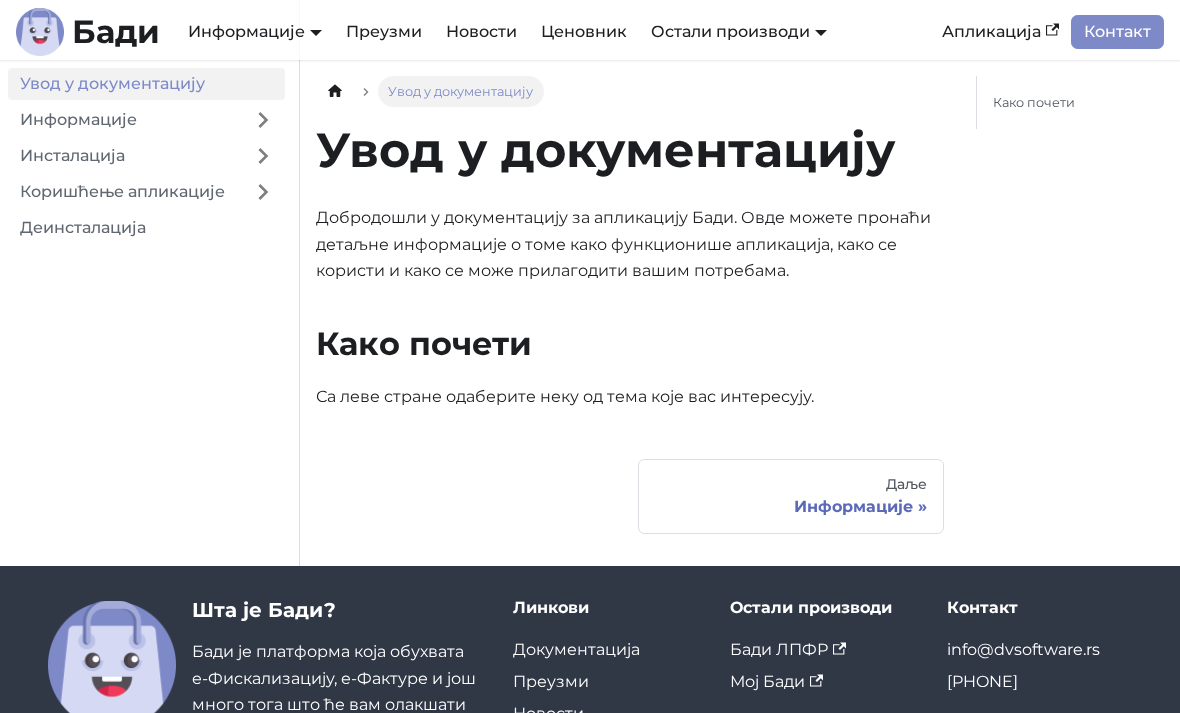 click on "АПИ Документација" at bounding box center [268, 100] 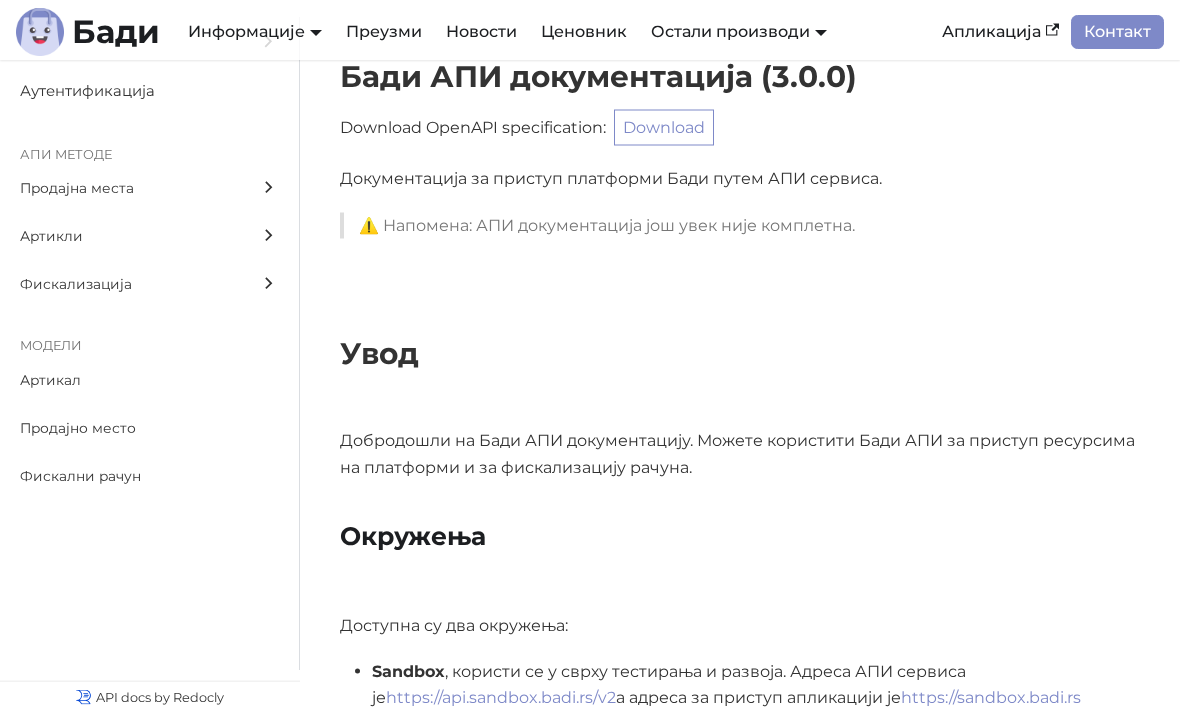 scroll, scrollTop: 0, scrollLeft: 0, axis: both 